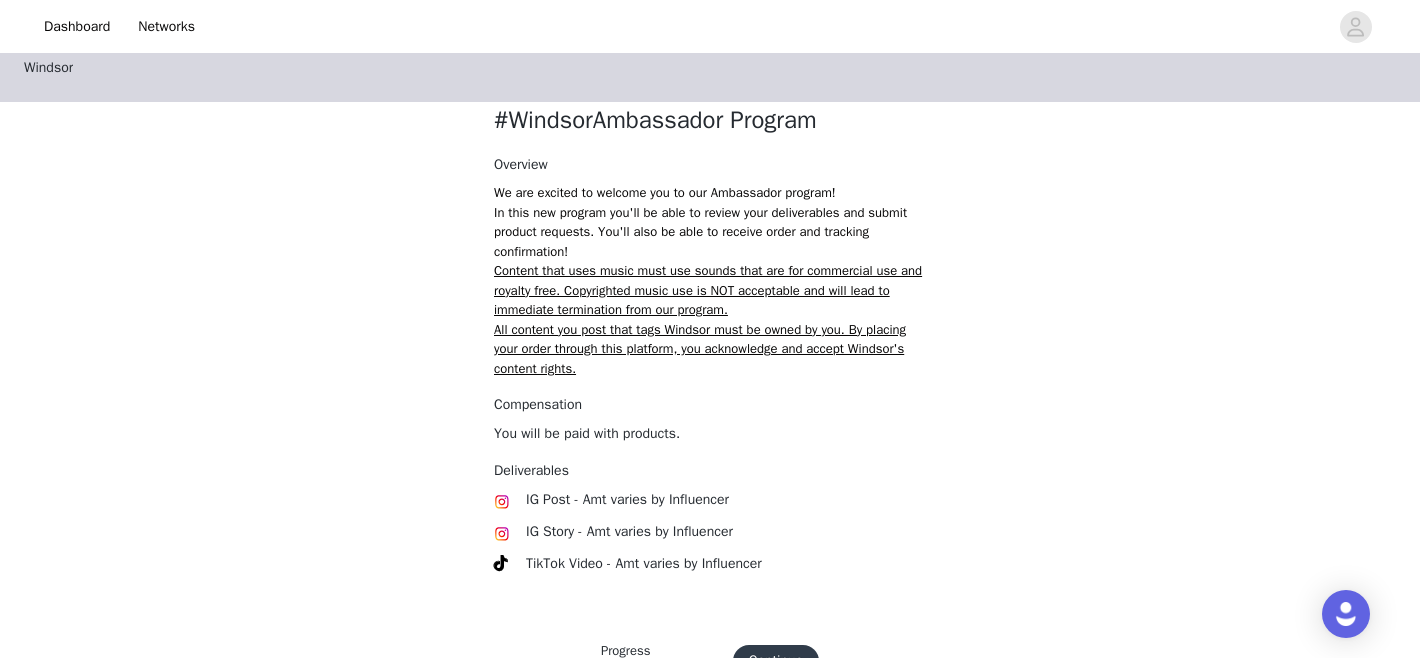 scroll, scrollTop: 464, scrollLeft: 0, axis: vertical 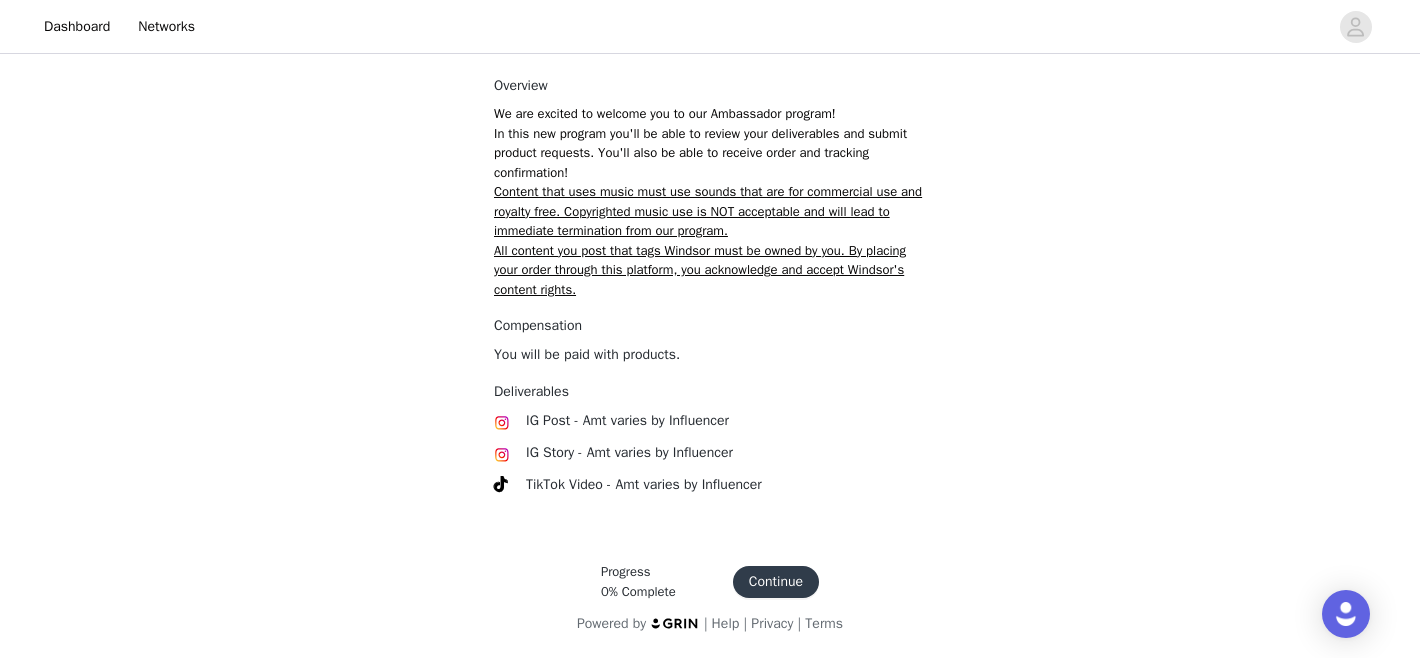 click on "Continue" at bounding box center [776, 582] 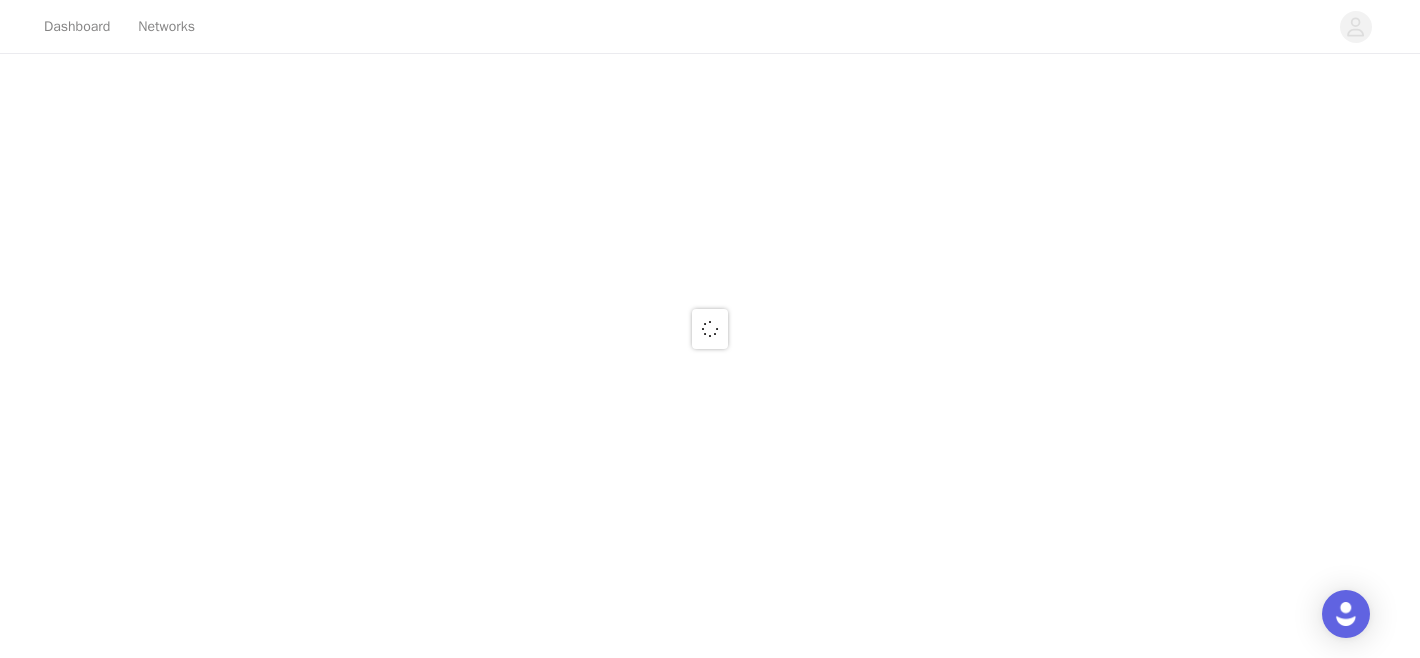 scroll, scrollTop: 0, scrollLeft: 0, axis: both 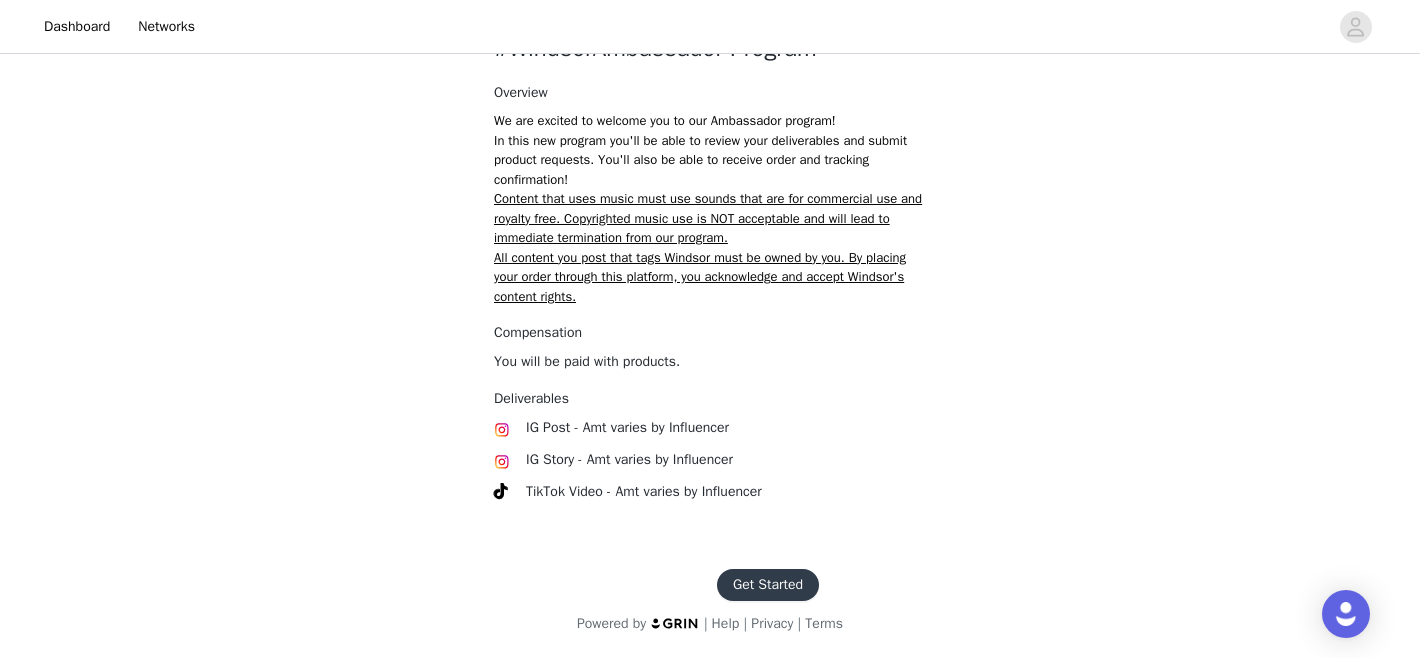 click on "Get Started" at bounding box center (768, 585) 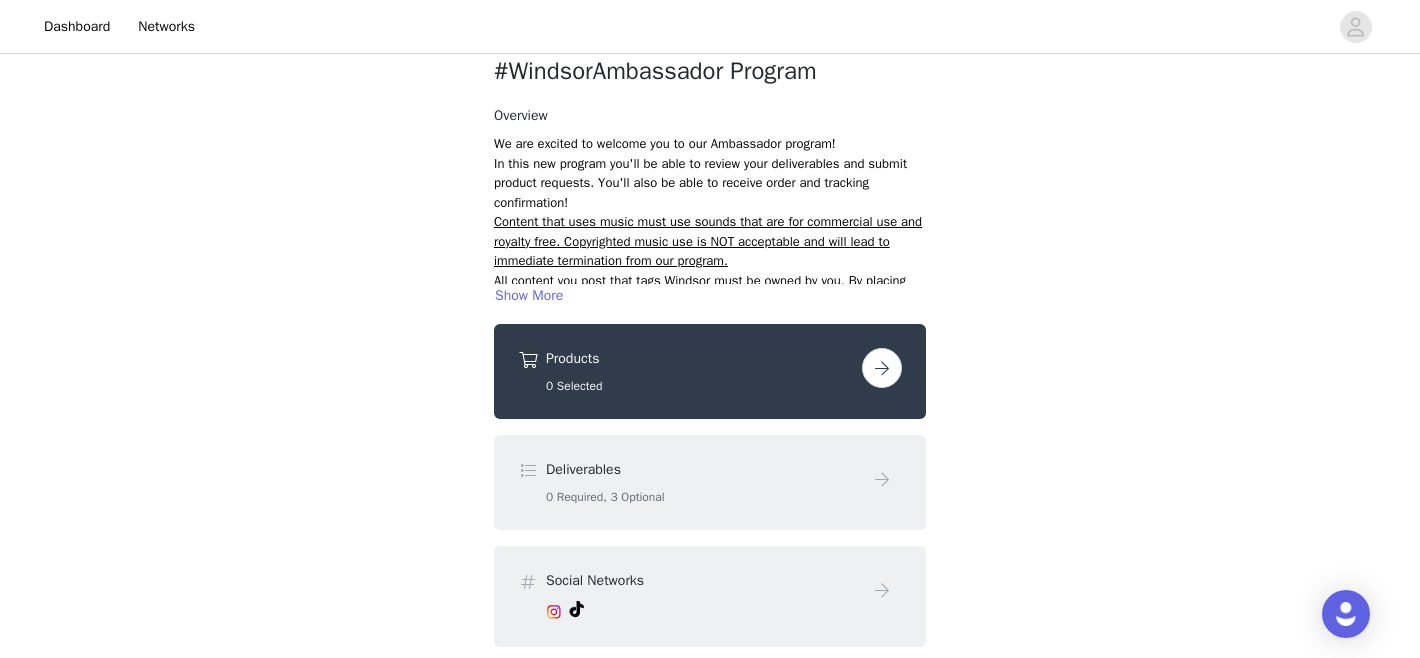 scroll, scrollTop: 102, scrollLeft: 0, axis: vertical 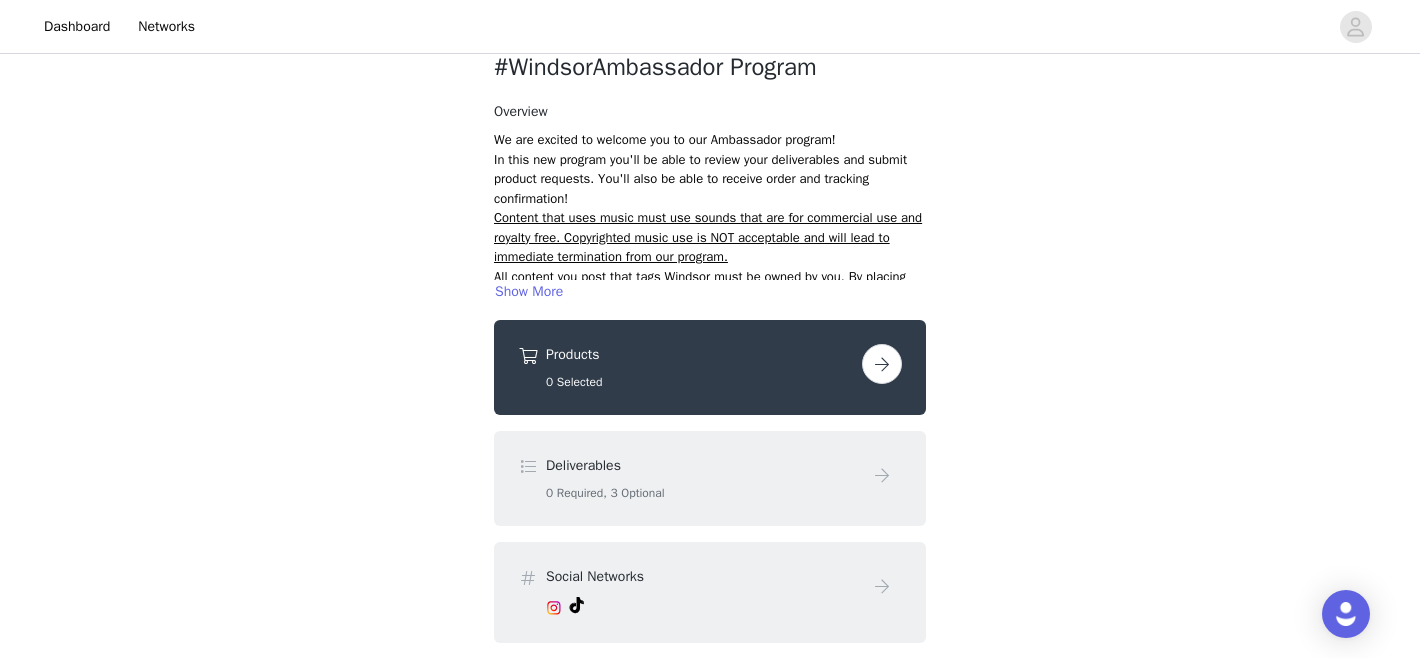 click at bounding box center [882, 364] 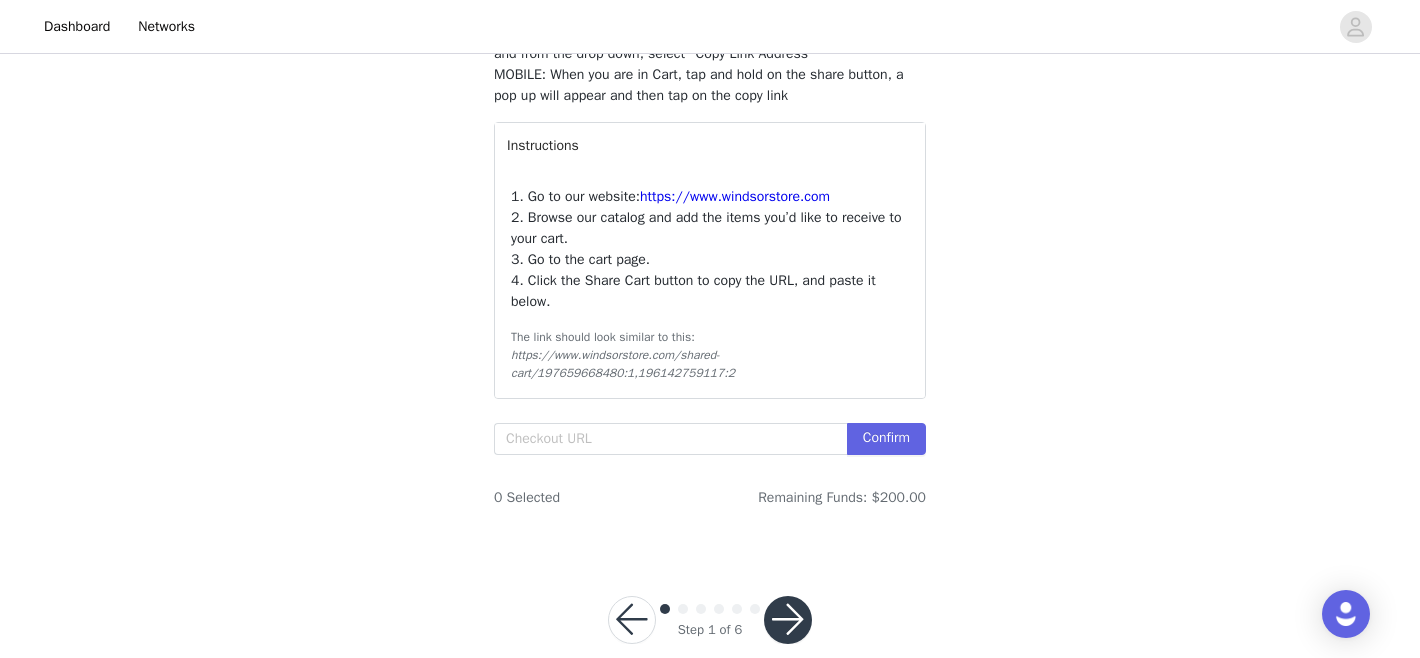 scroll, scrollTop: 329, scrollLeft: 0, axis: vertical 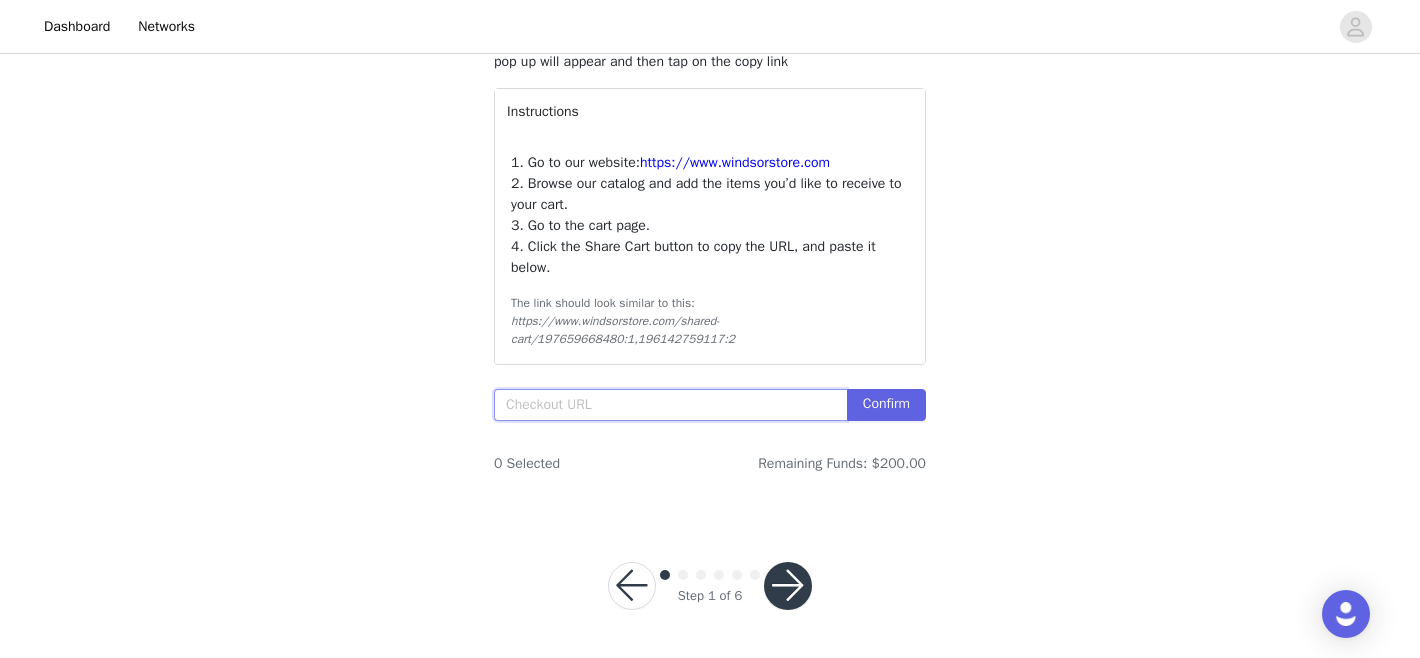 click at bounding box center (670, 405) 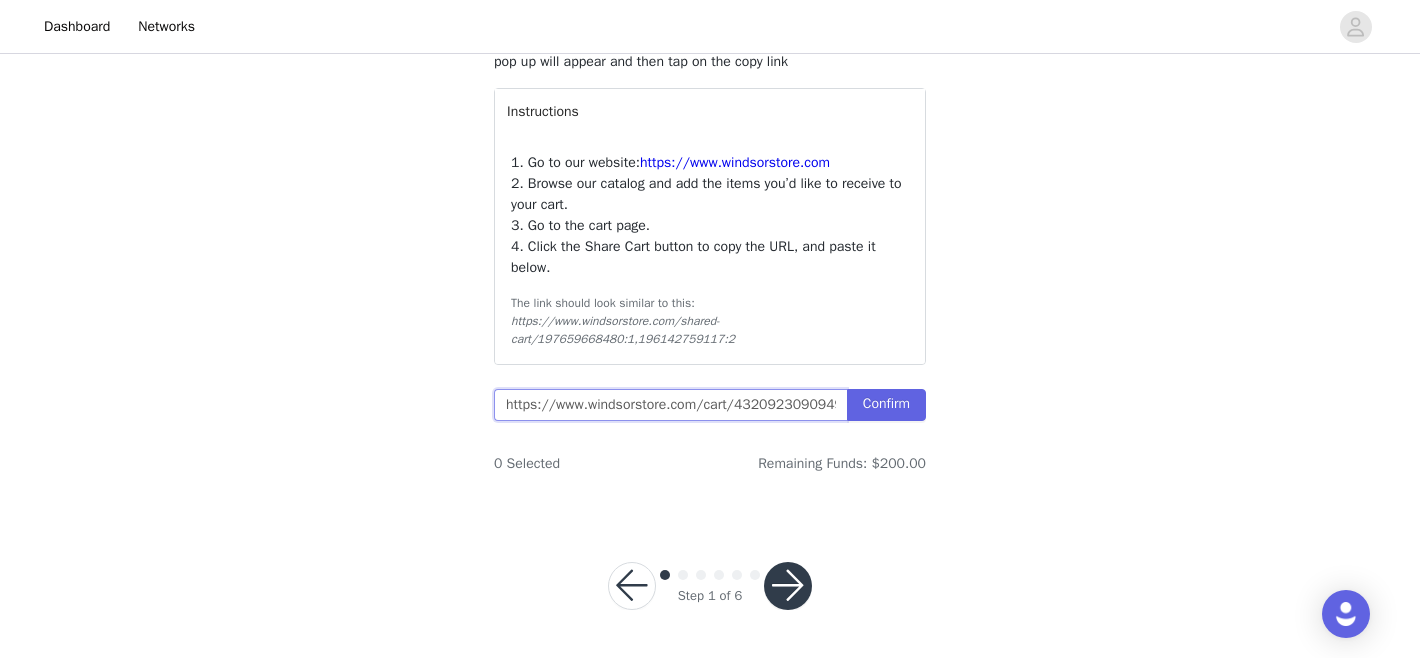 scroll, scrollTop: 0, scrollLeft: 451, axis: horizontal 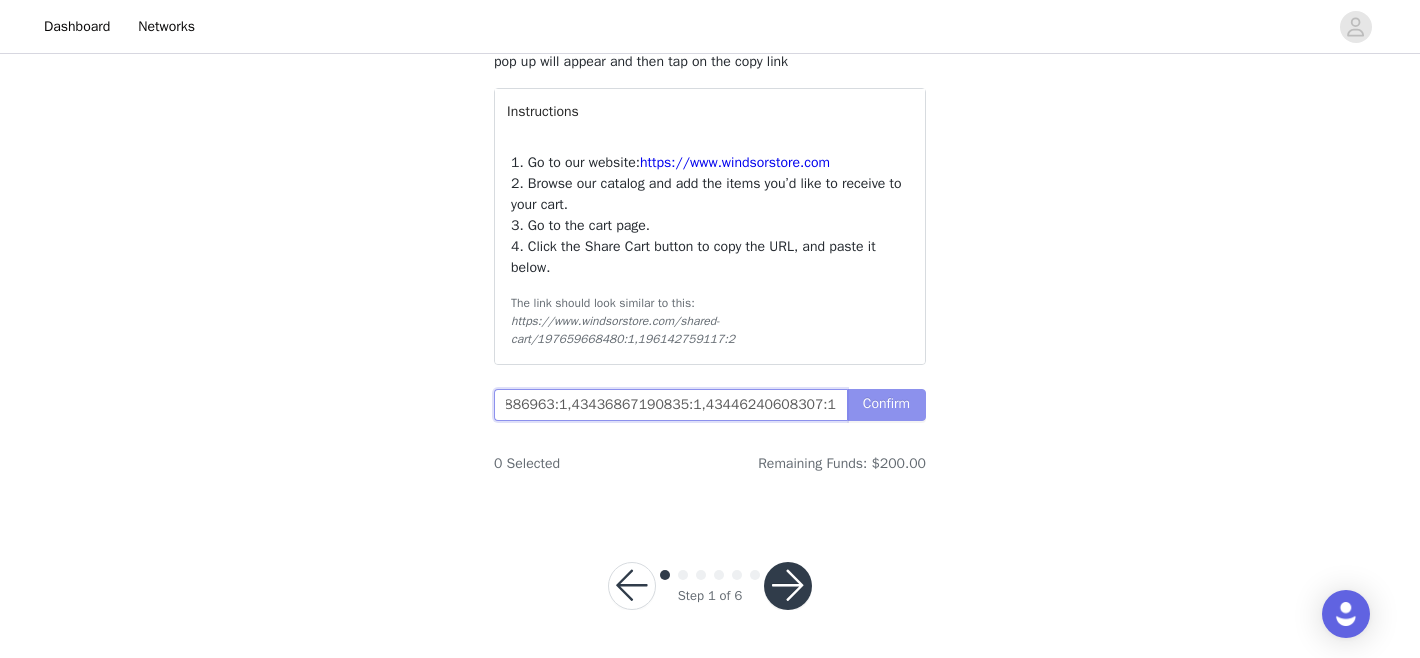 type on "https://www.windsorstore.com/cart/43209230909491:1,42942574886963:1,43436867190835:1,43446240608307:1" 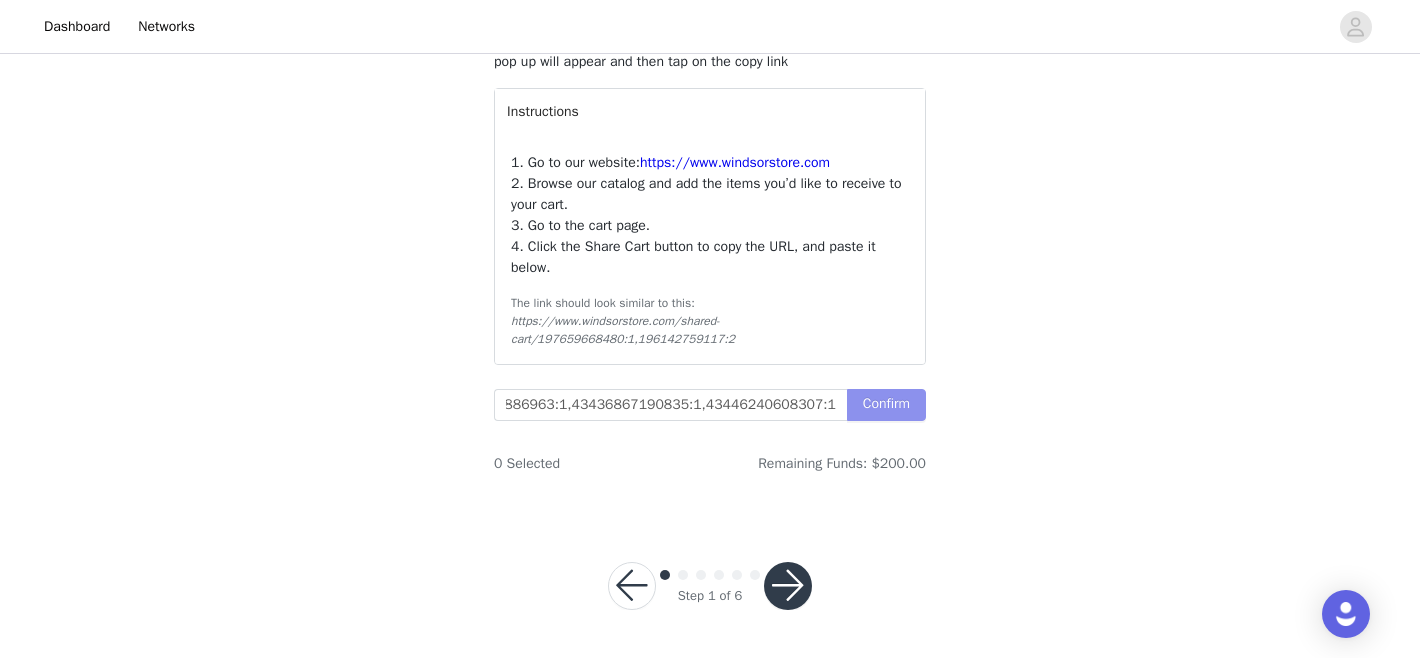 scroll, scrollTop: 0, scrollLeft: 0, axis: both 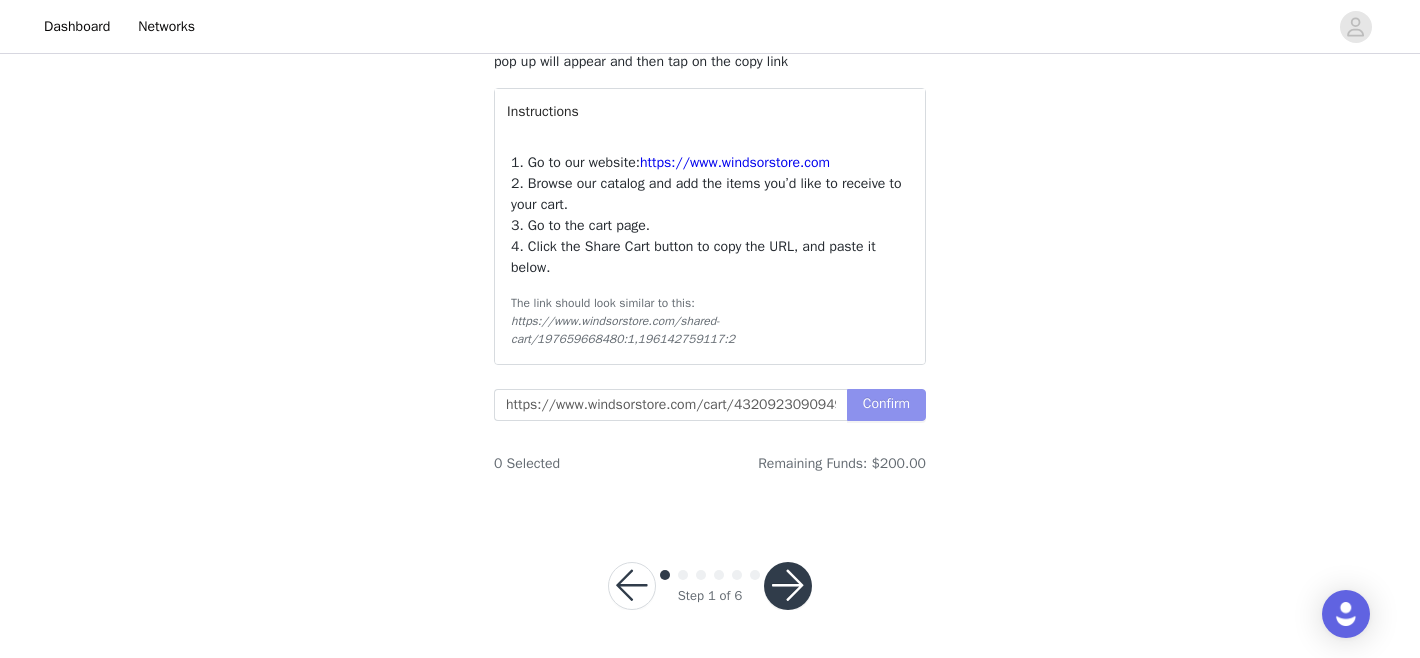 click on "Confirm" at bounding box center [886, 405] 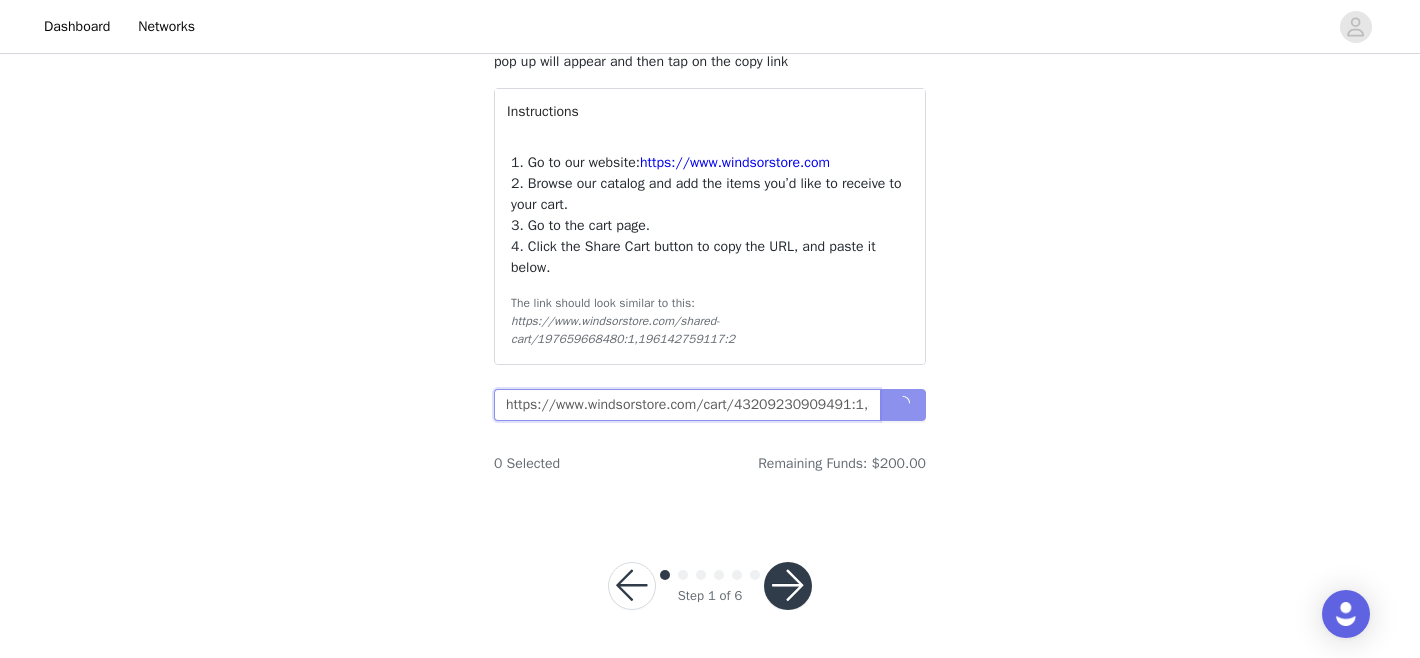 scroll, scrollTop: 0, scrollLeft: 414, axis: horizontal 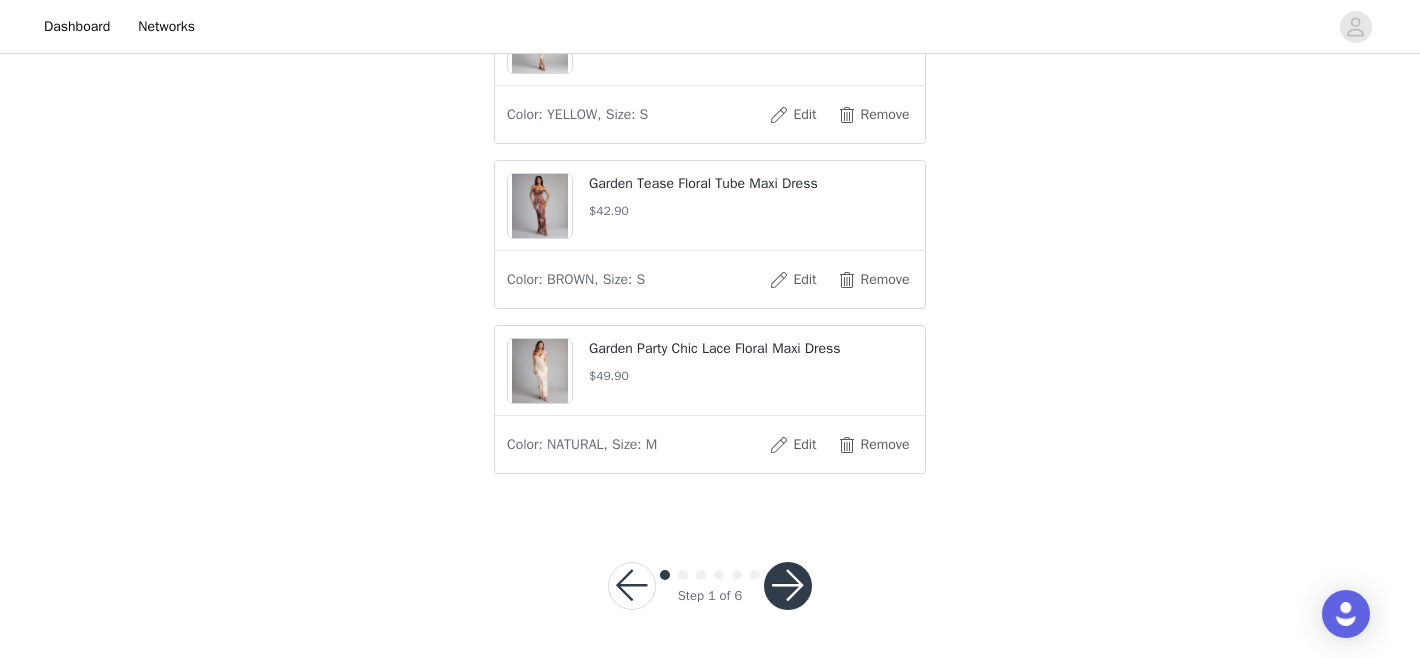 click at bounding box center (788, 586) 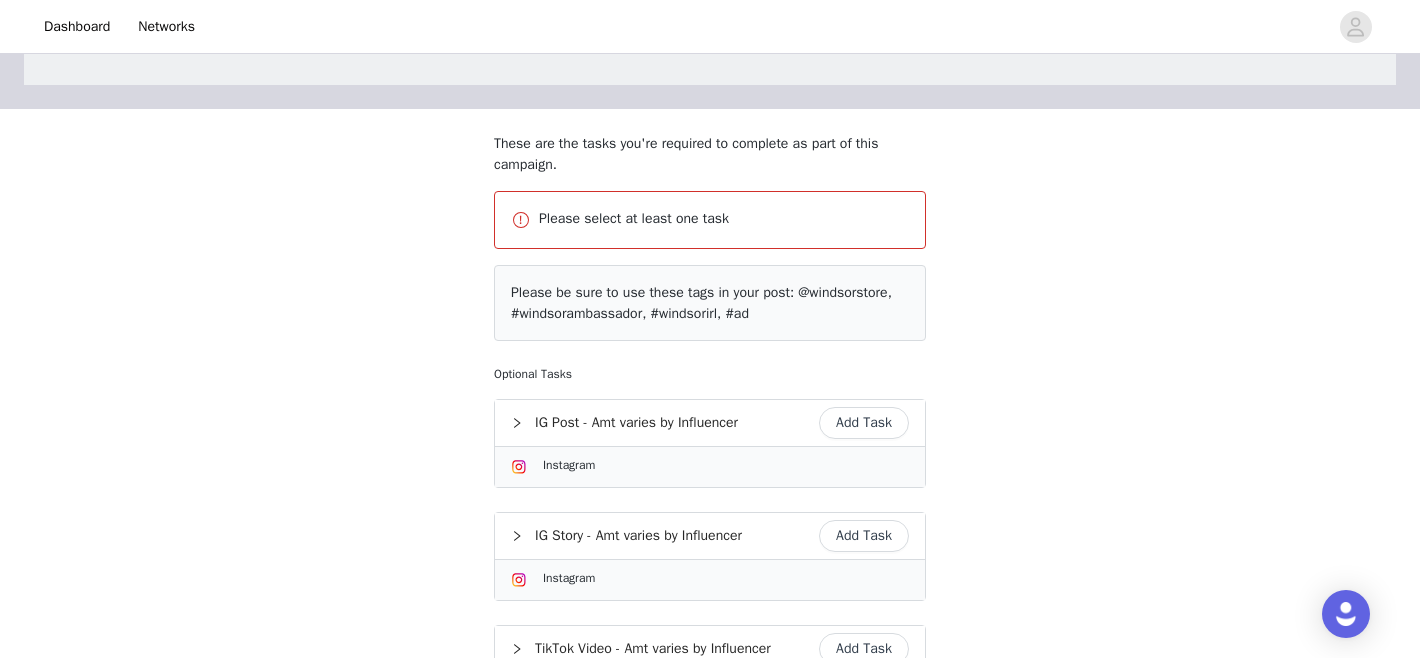 scroll, scrollTop: 348, scrollLeft: 0, axis: vertical 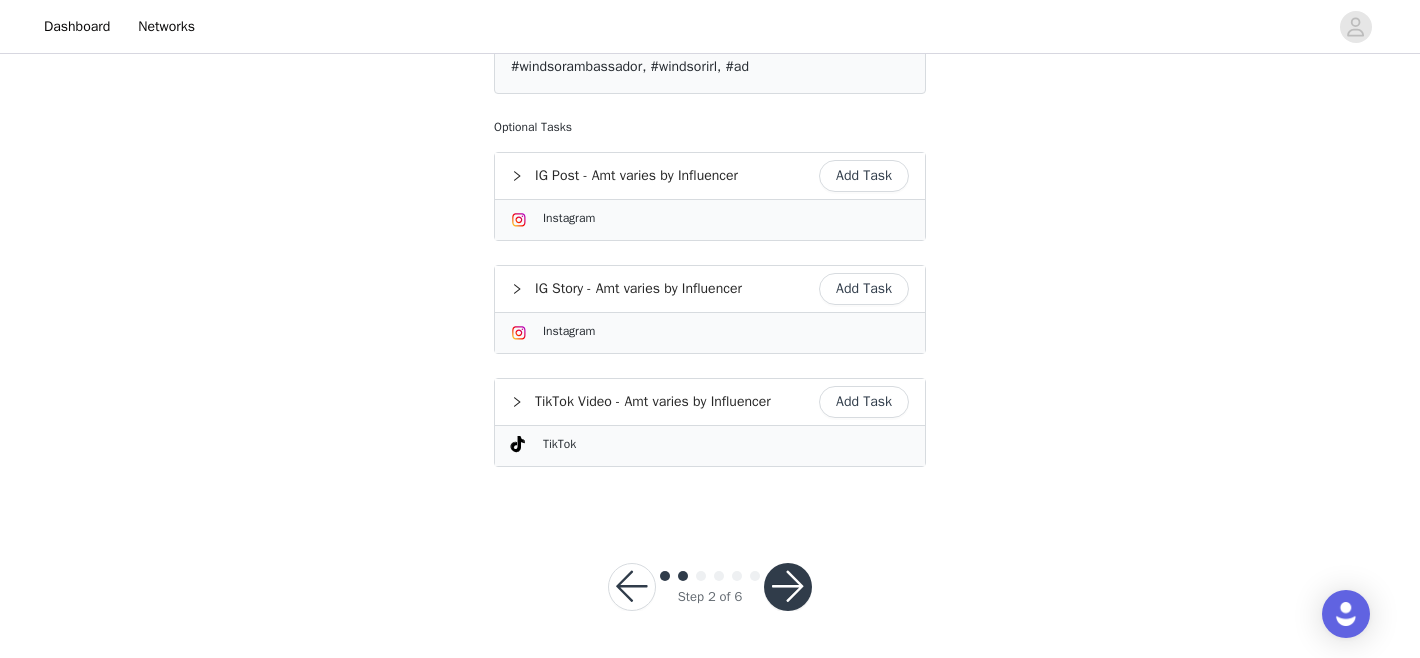 click on "Add Task" at bounding box center [864, 176] 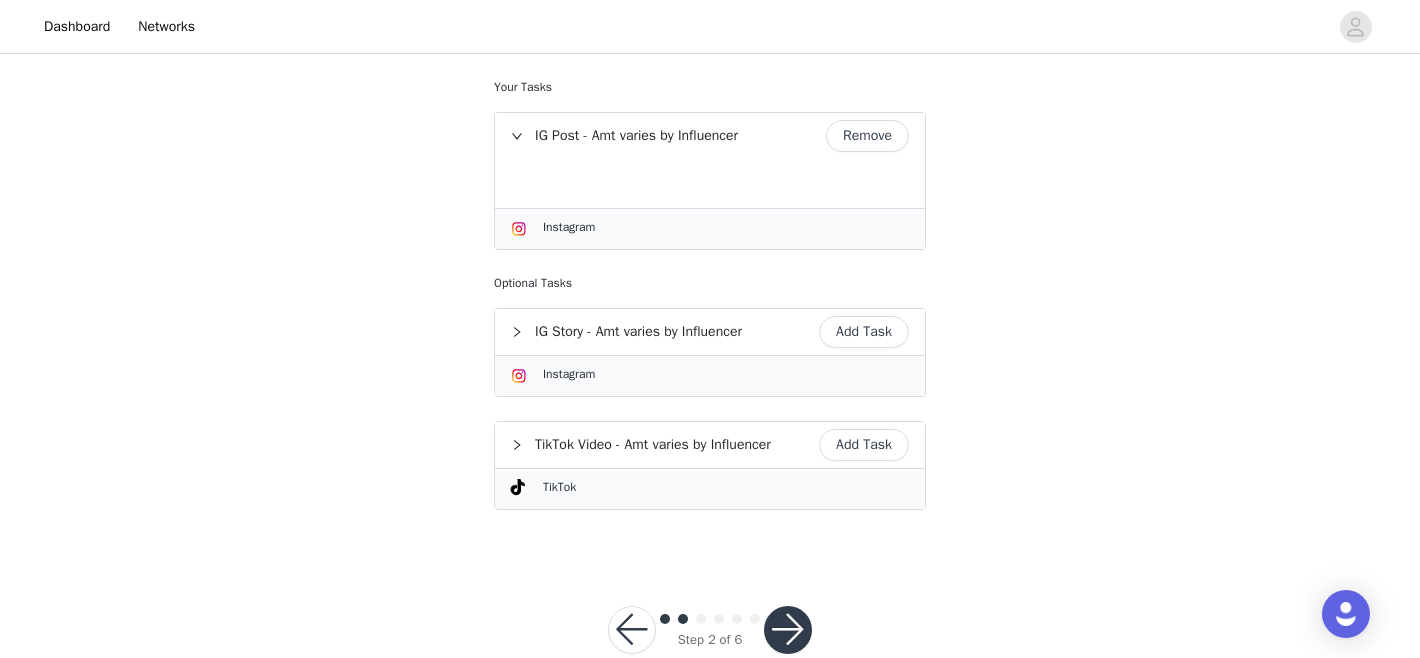 scroll, scrollTop: 315, scrollLeft: 0, axis: vertical 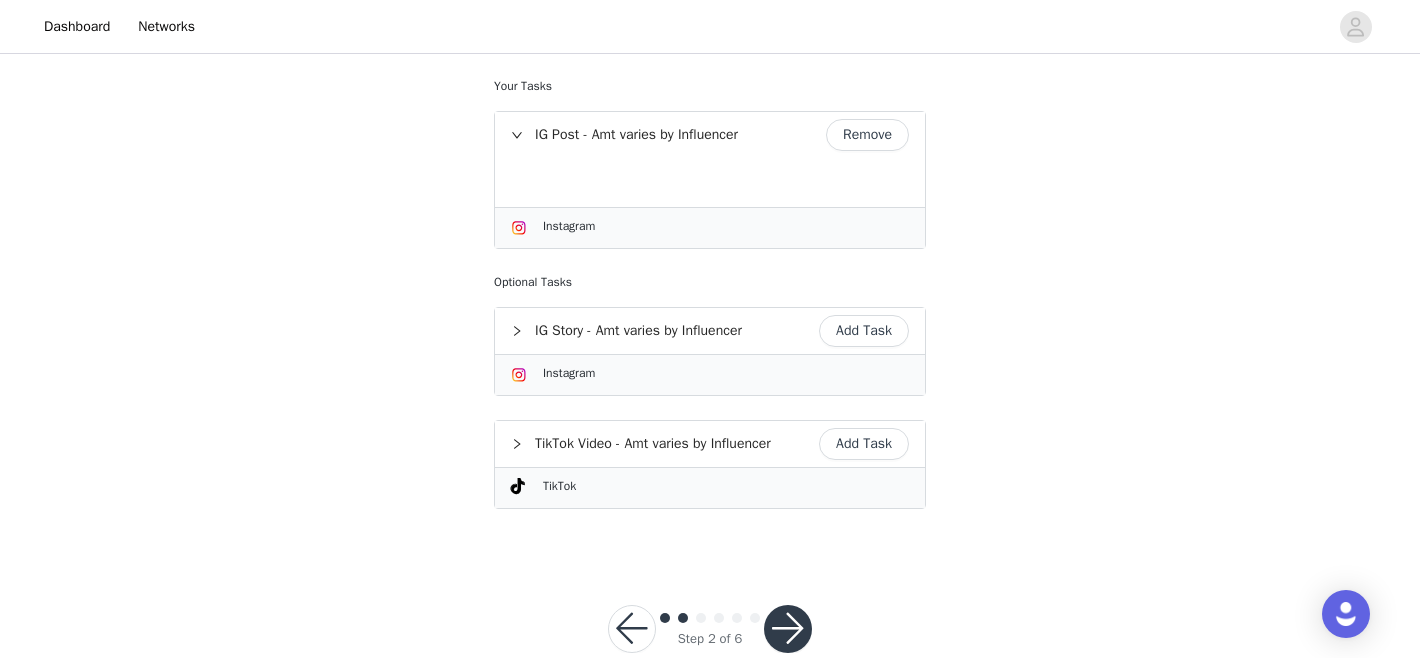 click on "Add Task" at bounding box center (864, 444) 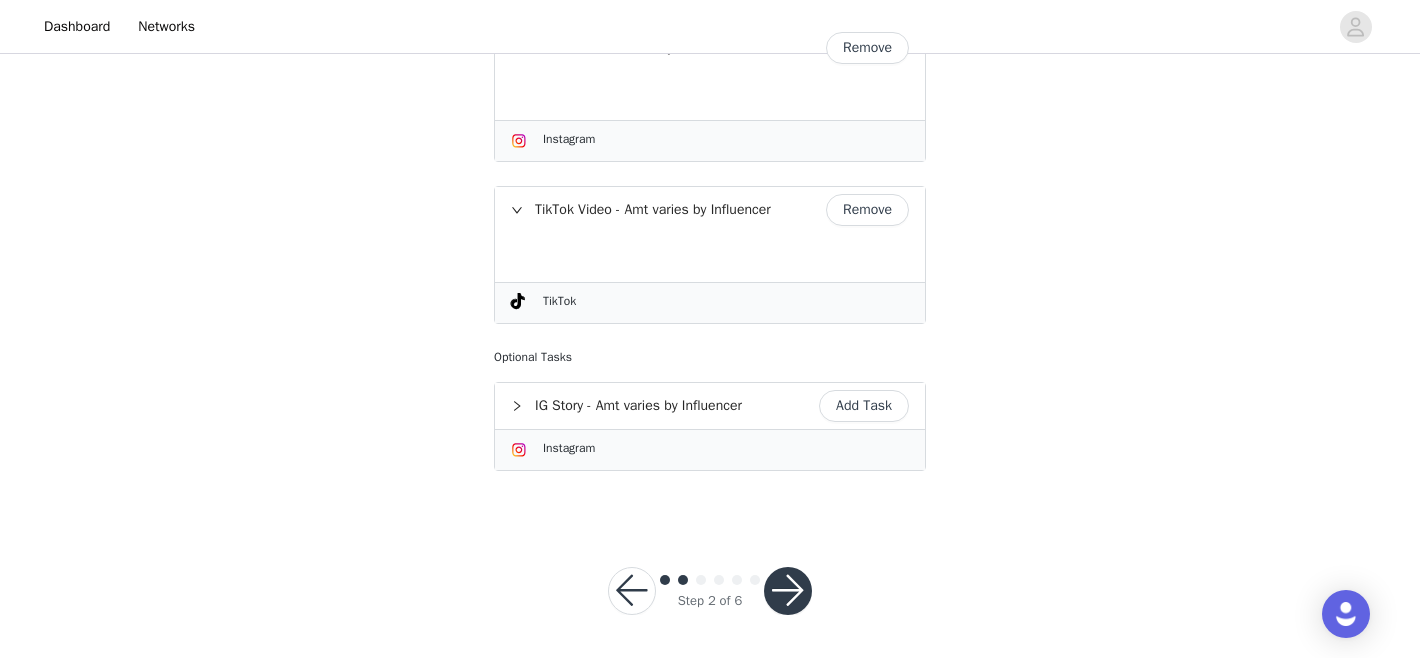 scroll, scrollTop: 406, scrollLeft: 0, axis: vertical 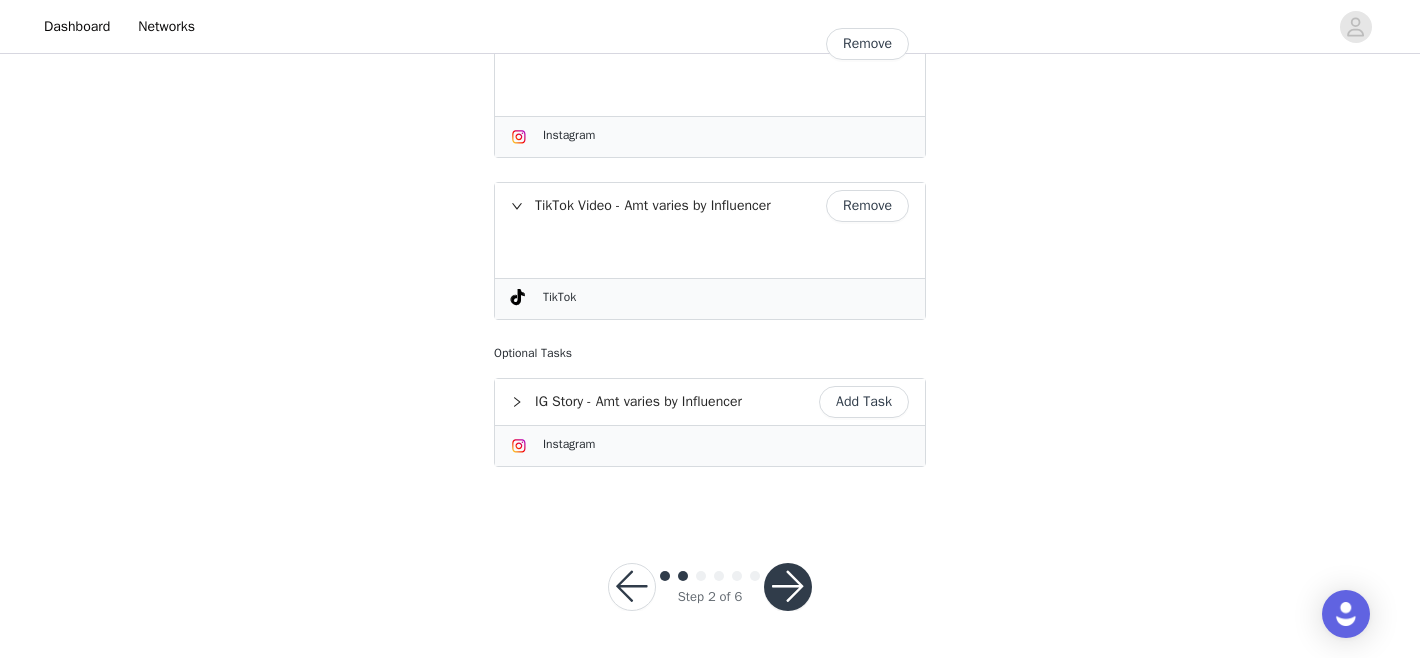 click at bounding box center (788, 587) 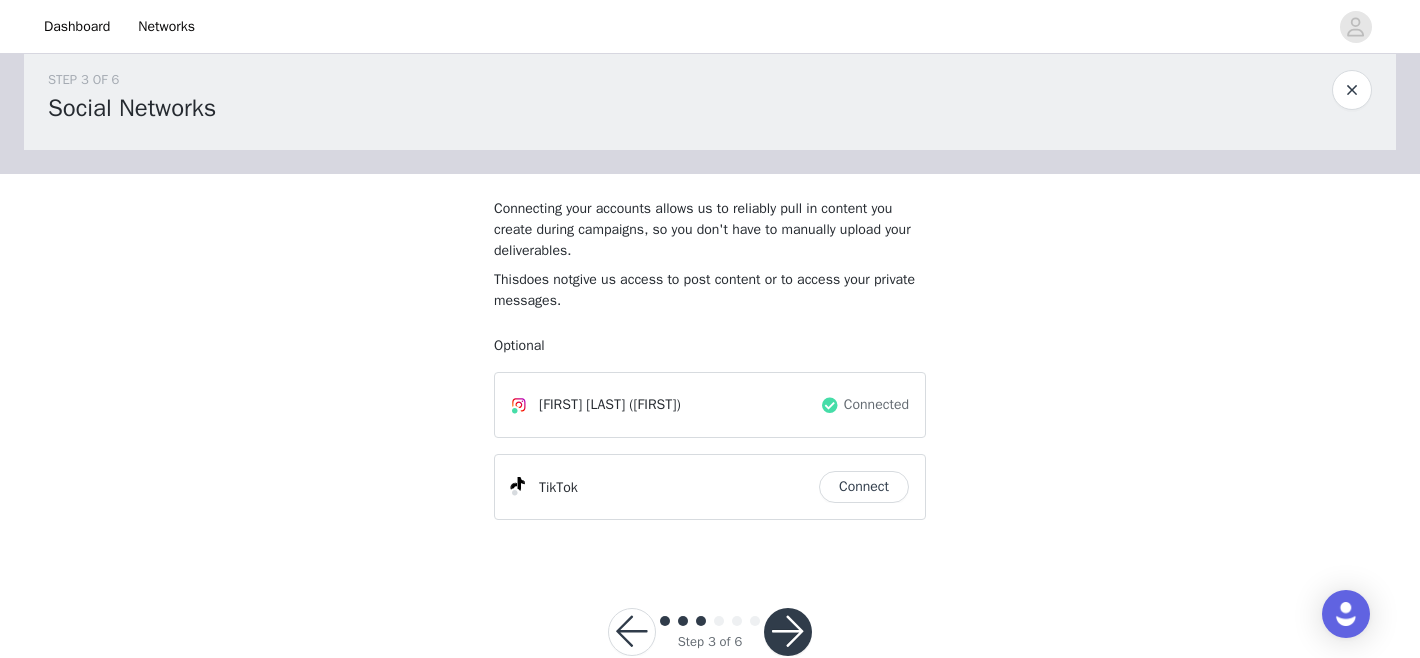 scroll, scrollTop: 81, scrollLeft: 0, axis: vertical 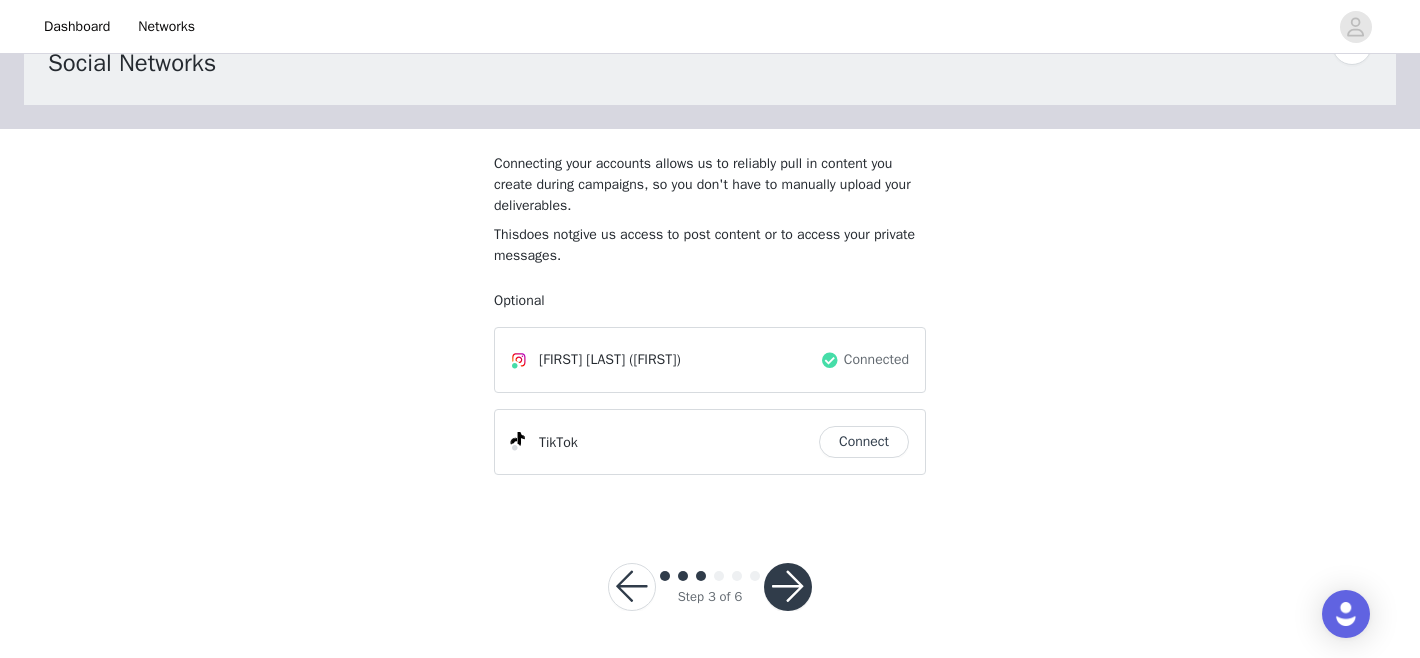 click at bounding box center [788, 587] 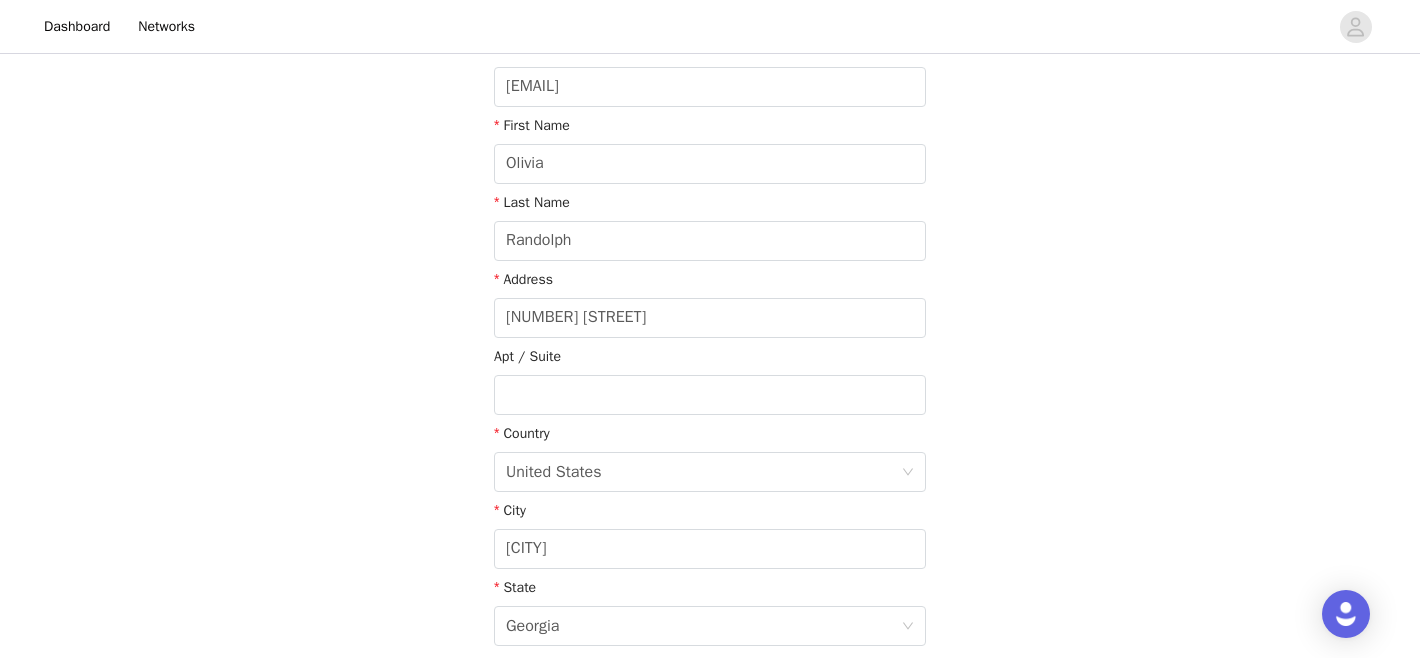 scroll, scrollTop: 576, scrollLeft: 0, axis: vertical 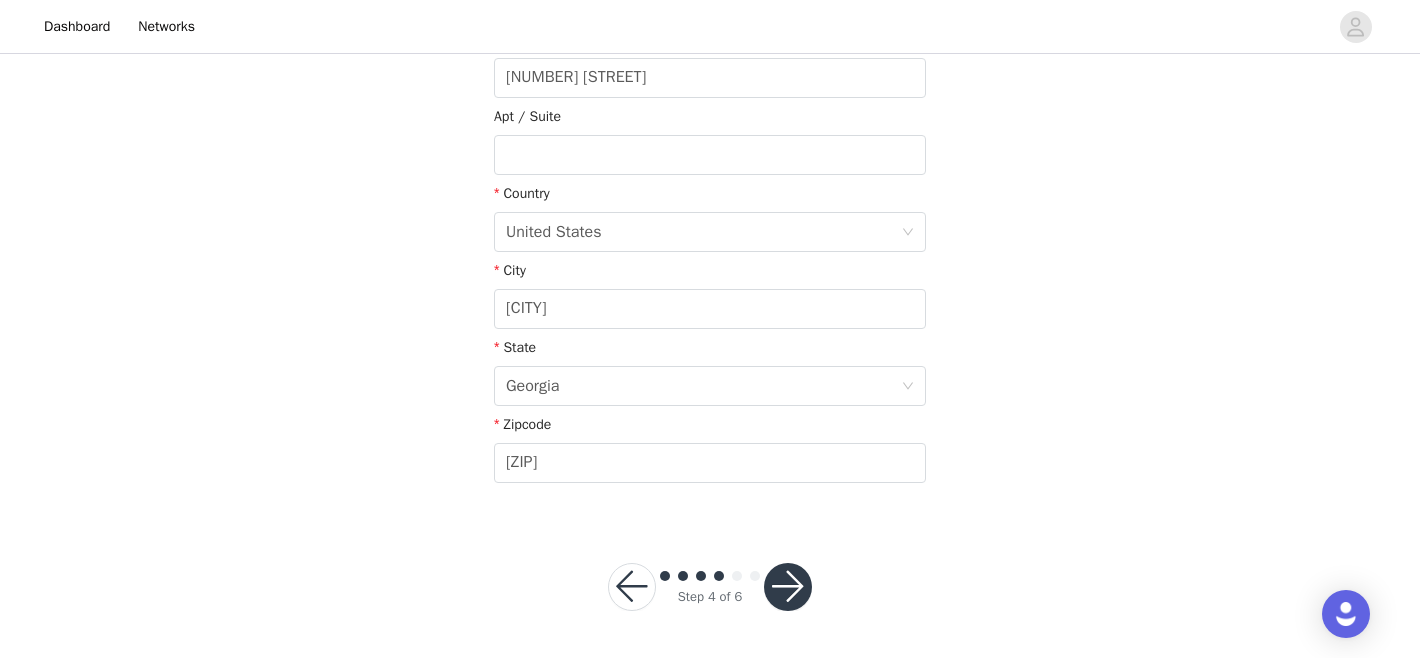 click at bounding box center [788, 587] 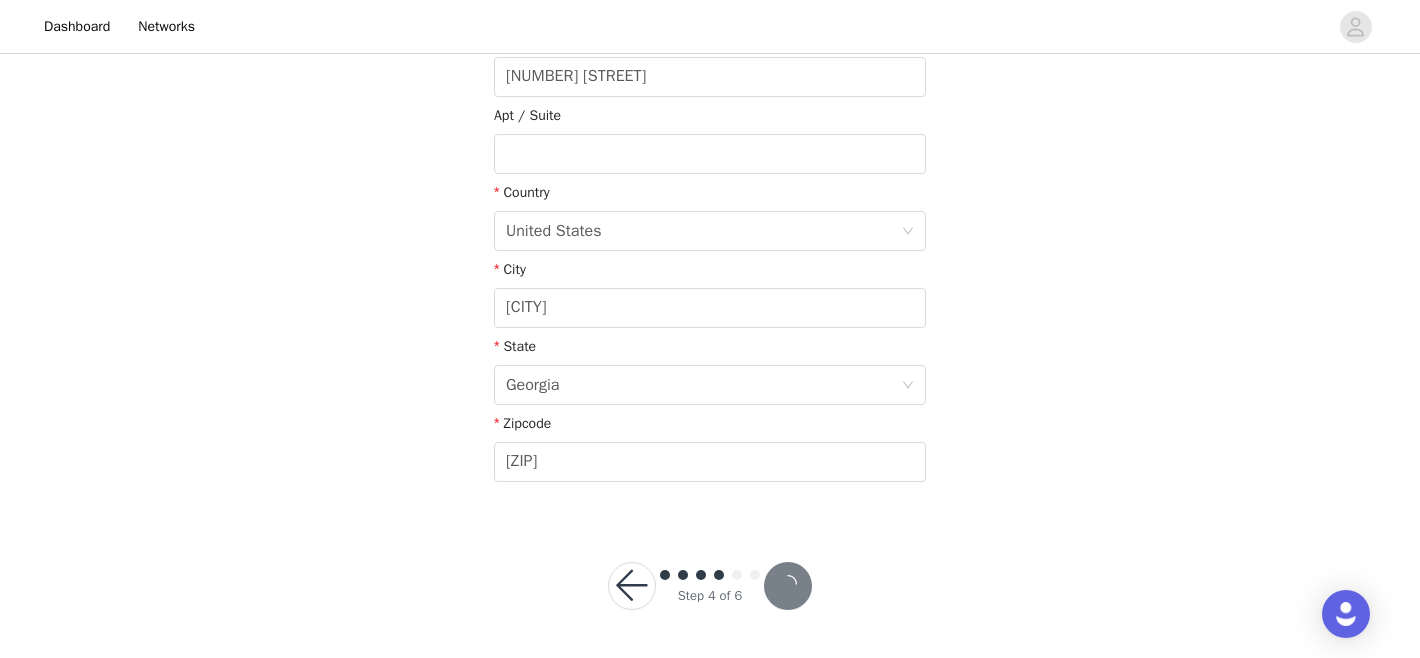 scroll, scrollTop: 502, scrollLeft: 0, axis: vertical 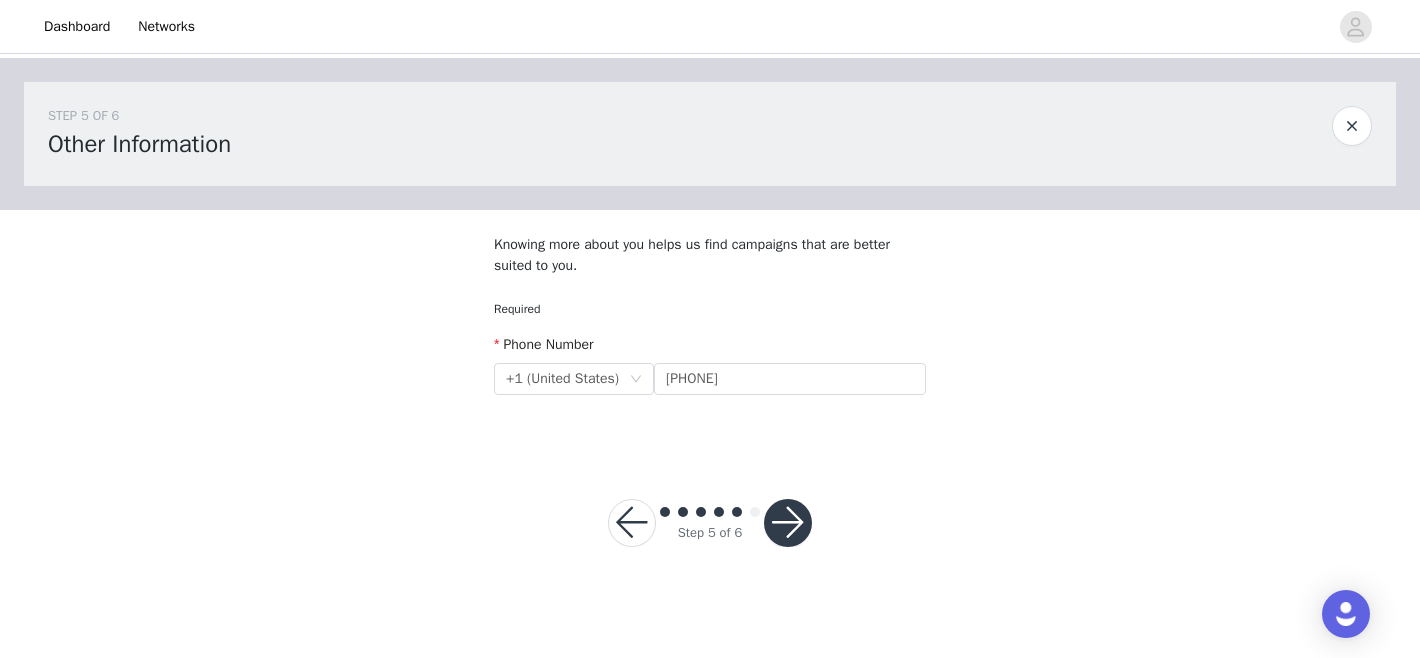 click at bounding box center [788, 523] 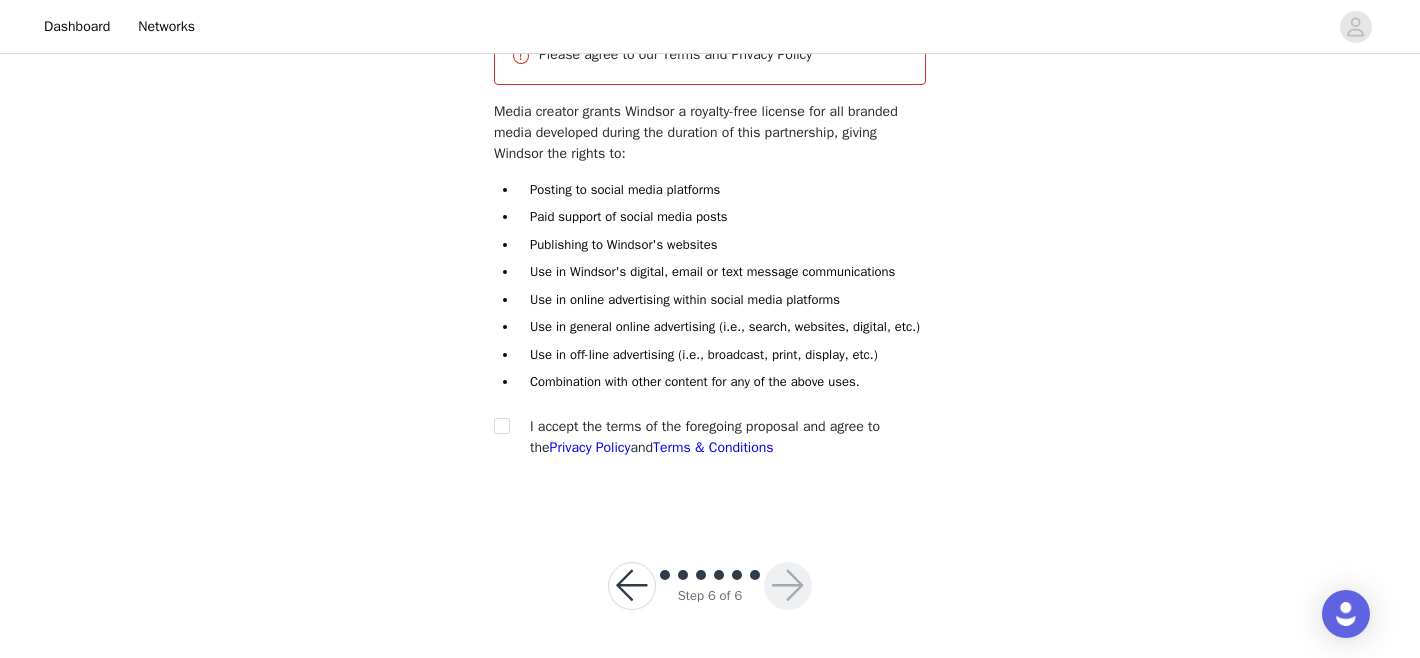 scroll, scrollTop: 334, scrollLeft: 0, axis: vertical 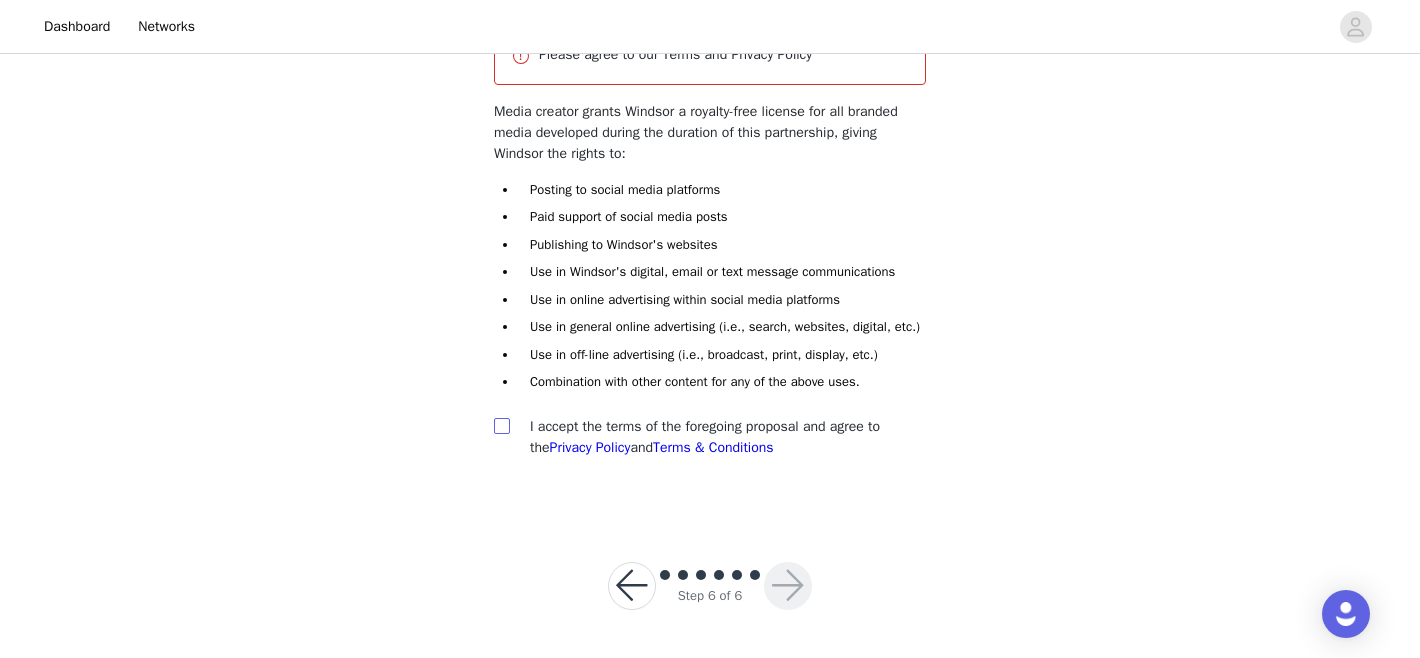 click at bounding box center (501, 425) 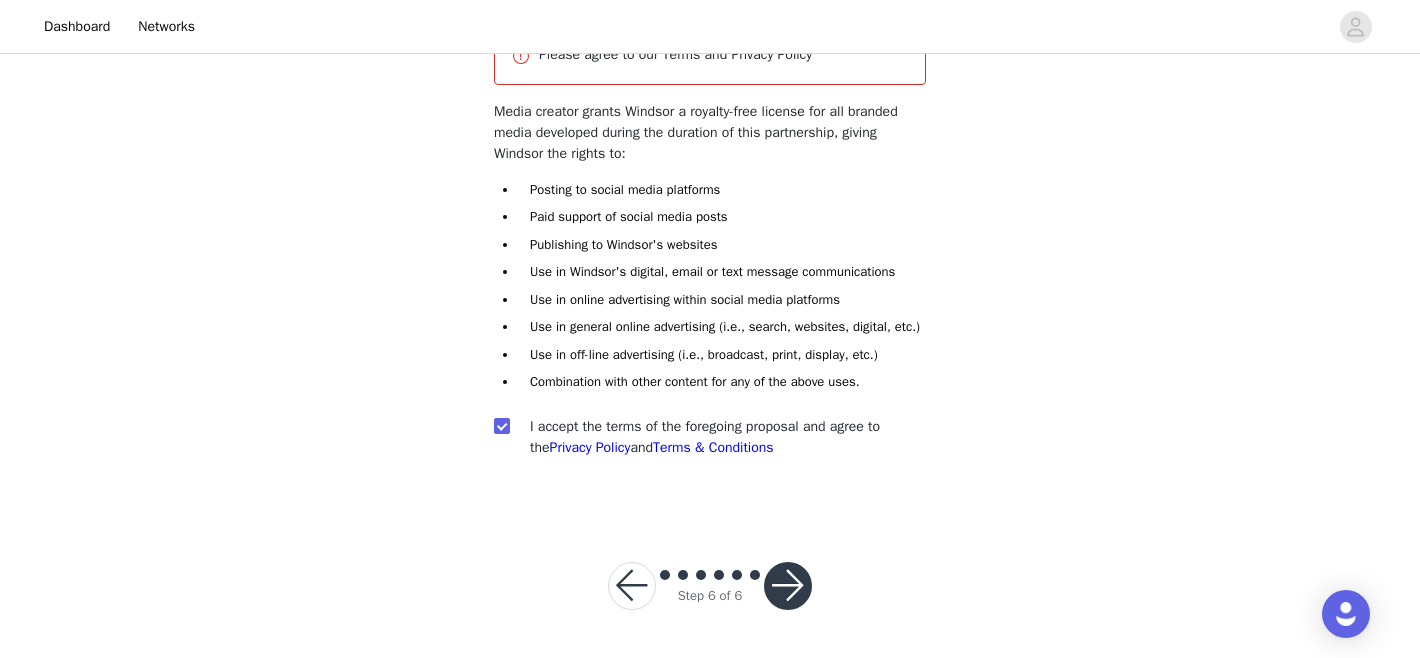 click at bounding box center [788, 586] 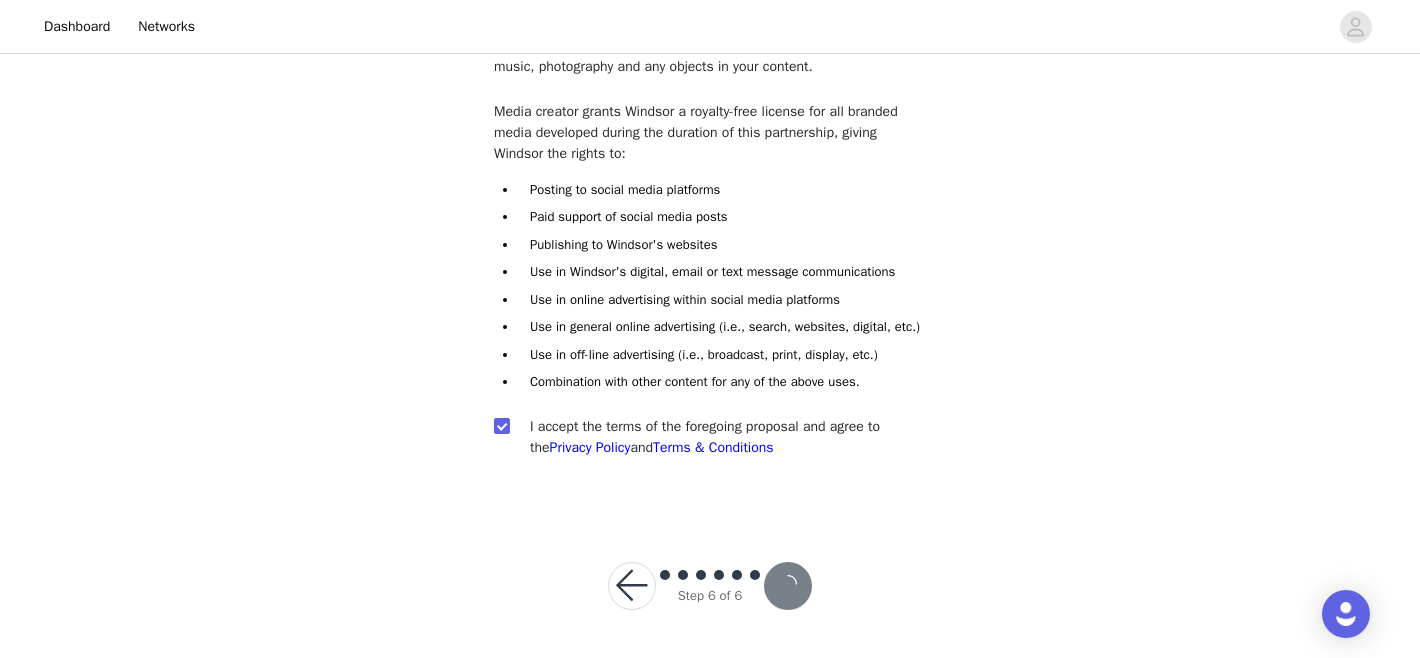 scroll, scrollTop: 260, scrollLeft: 0, axis: vertical 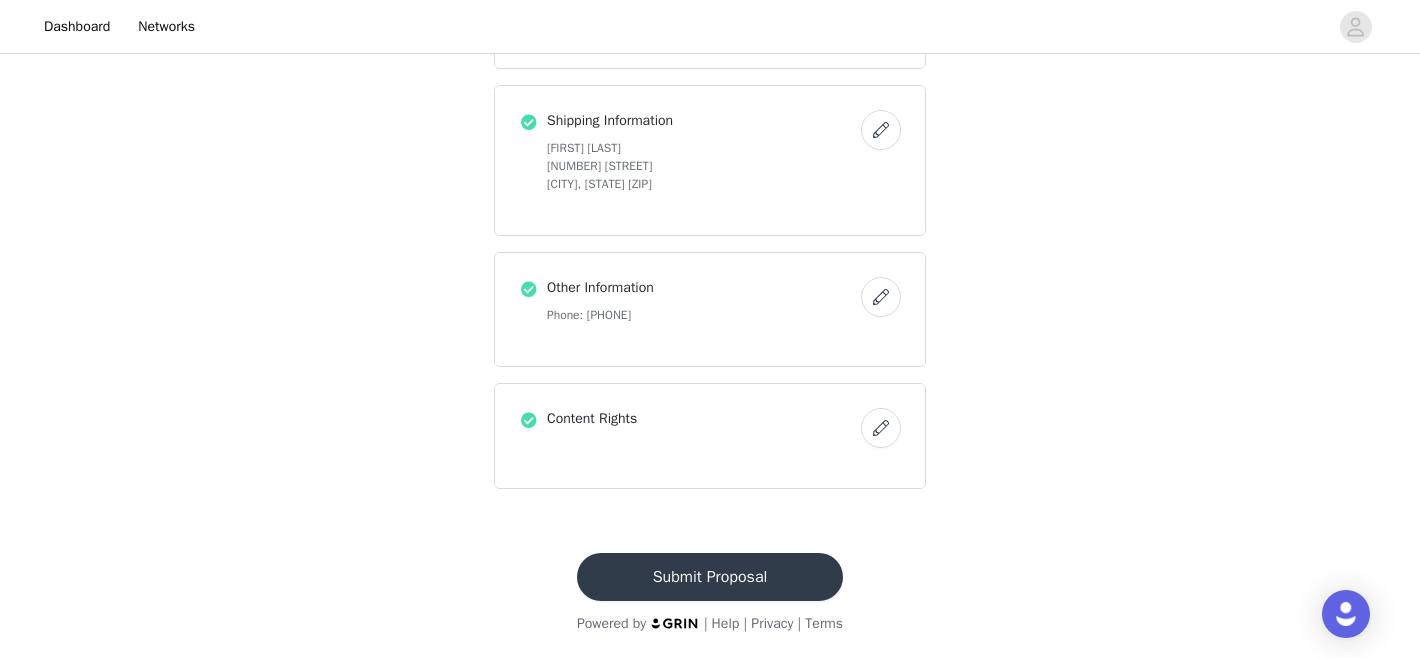 click on "Submit Proposal" at bounding box center (710, 577) 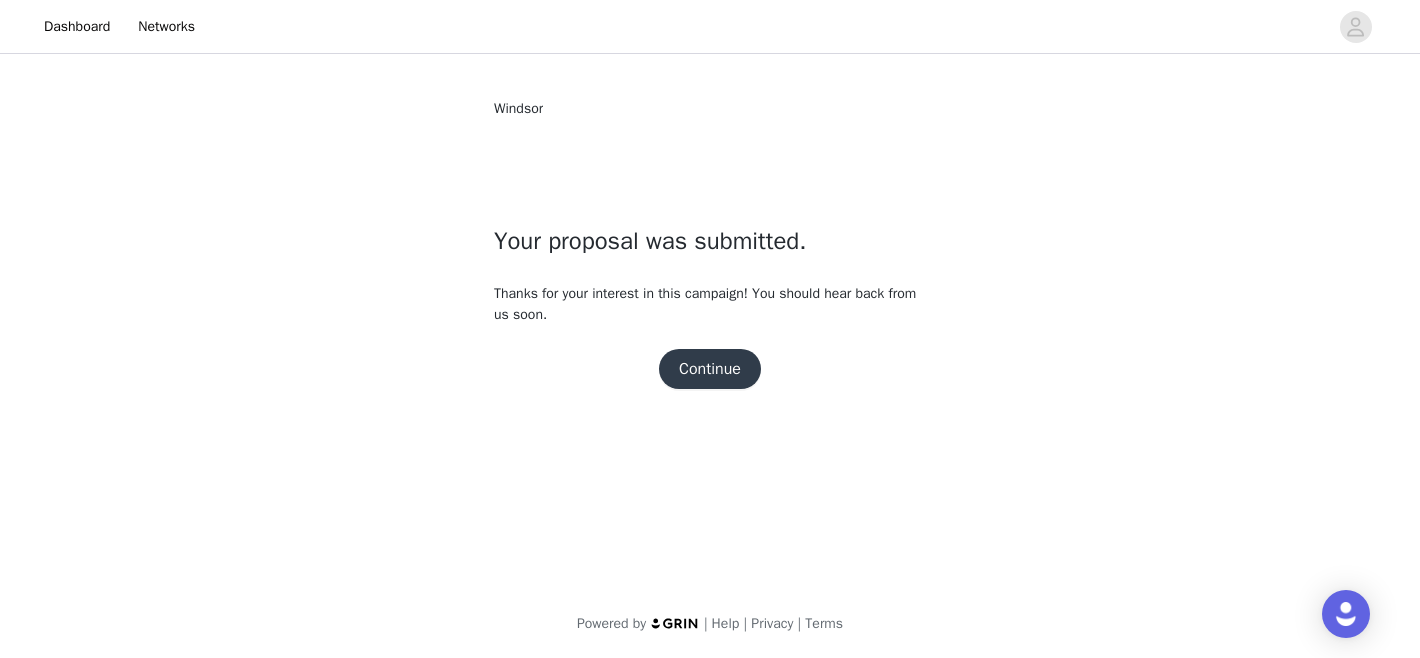 scroll, scrollTop: 0, scrollLeft: 0, axis: both 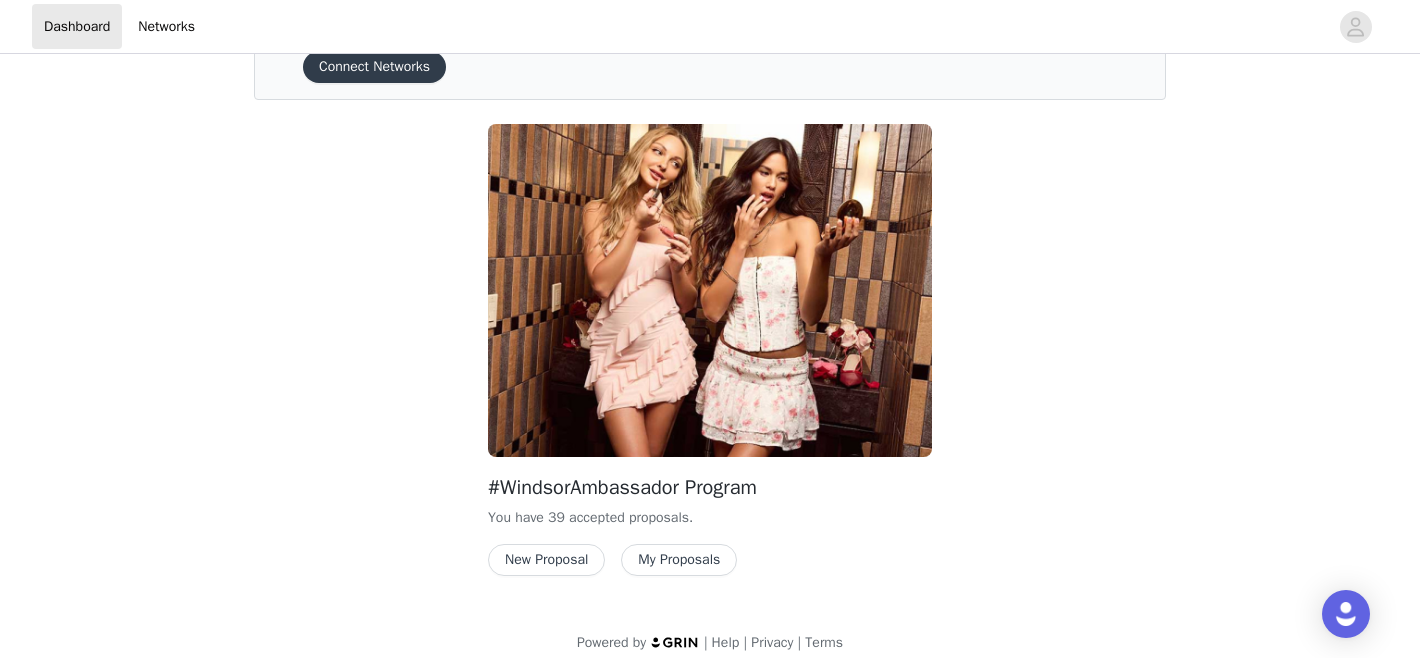 click on "My Proposals" at bounding box center [679, 560] 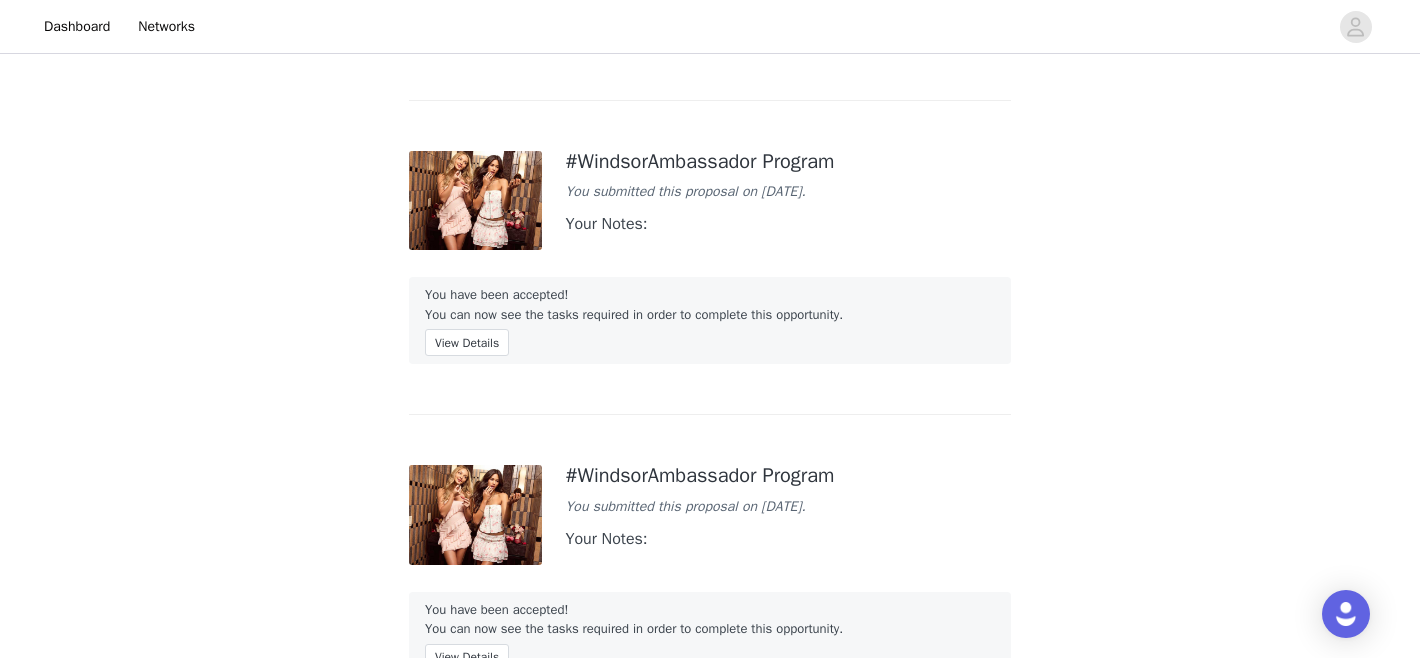 scroll, scrollTop: 0, scrollLeft: 0, axis: both 